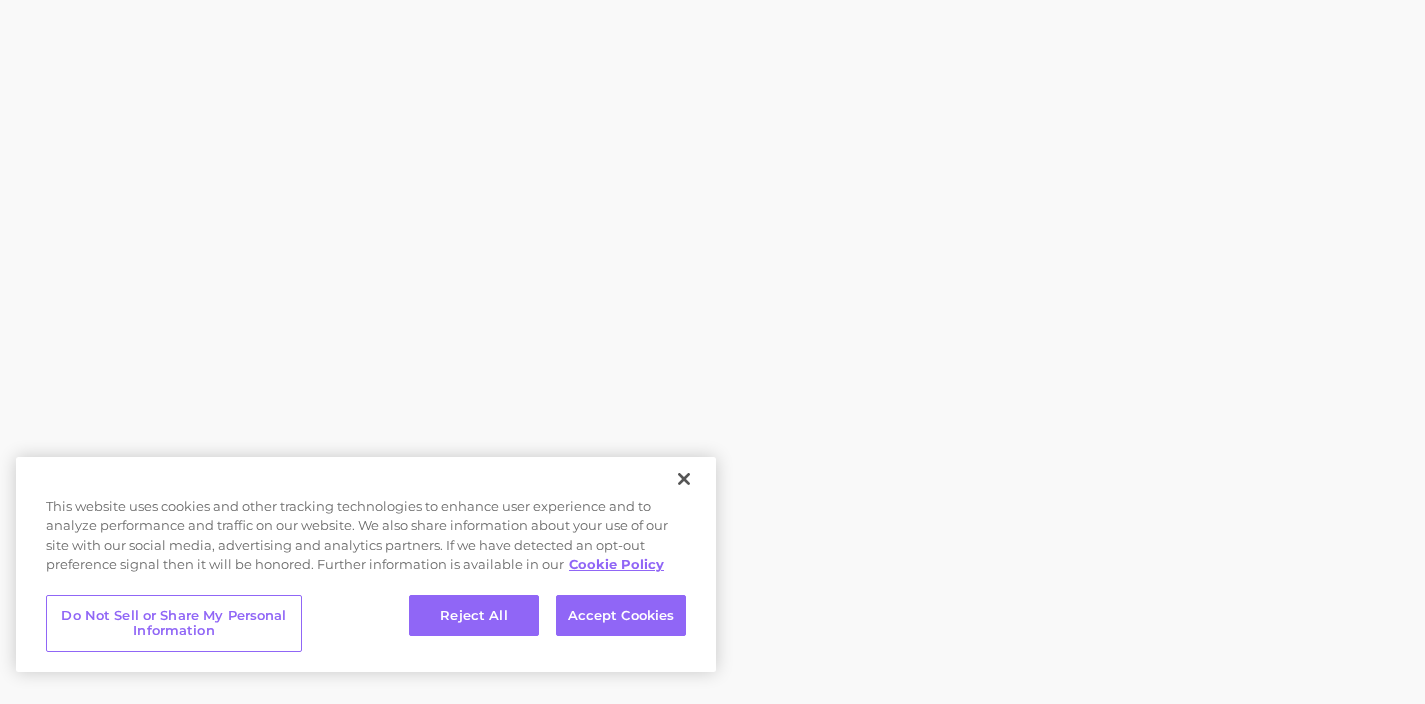 scroll, scrollTop: 0, scrollLeft: 0, axis: both 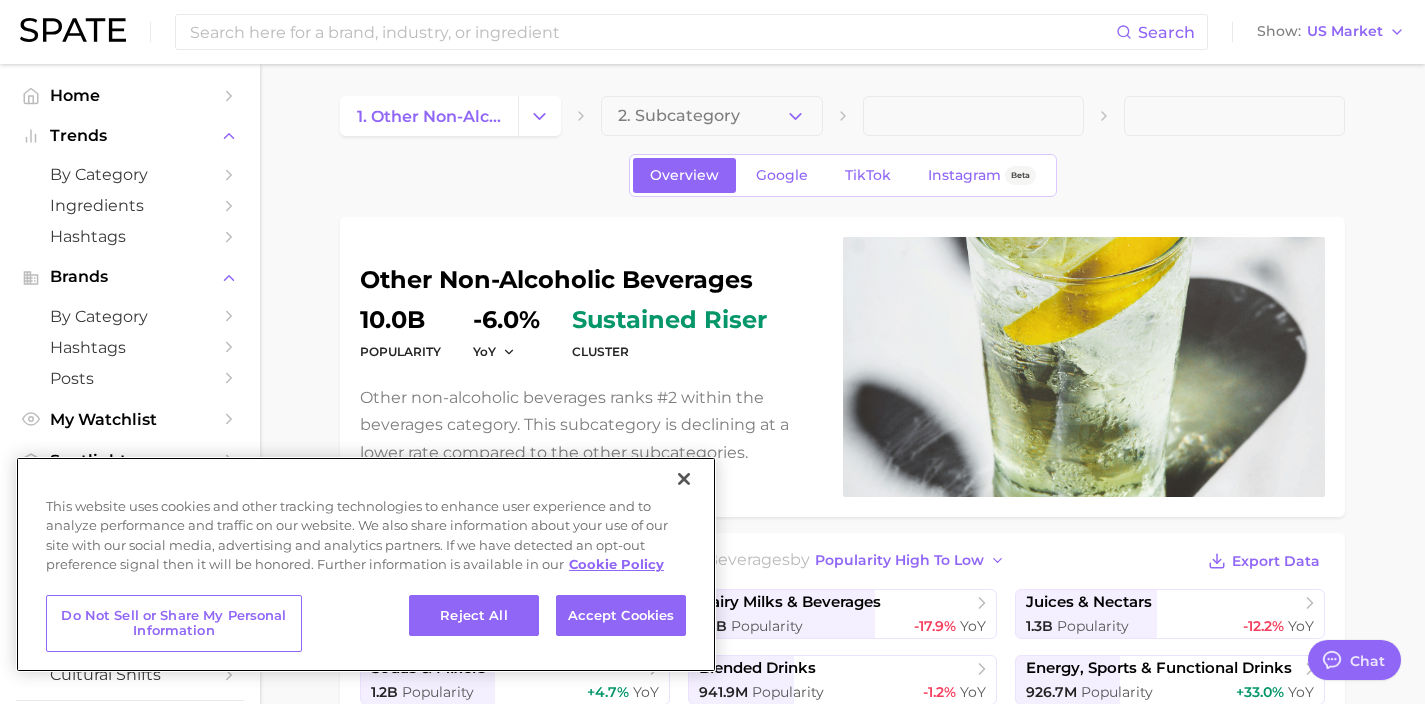 type on "x" 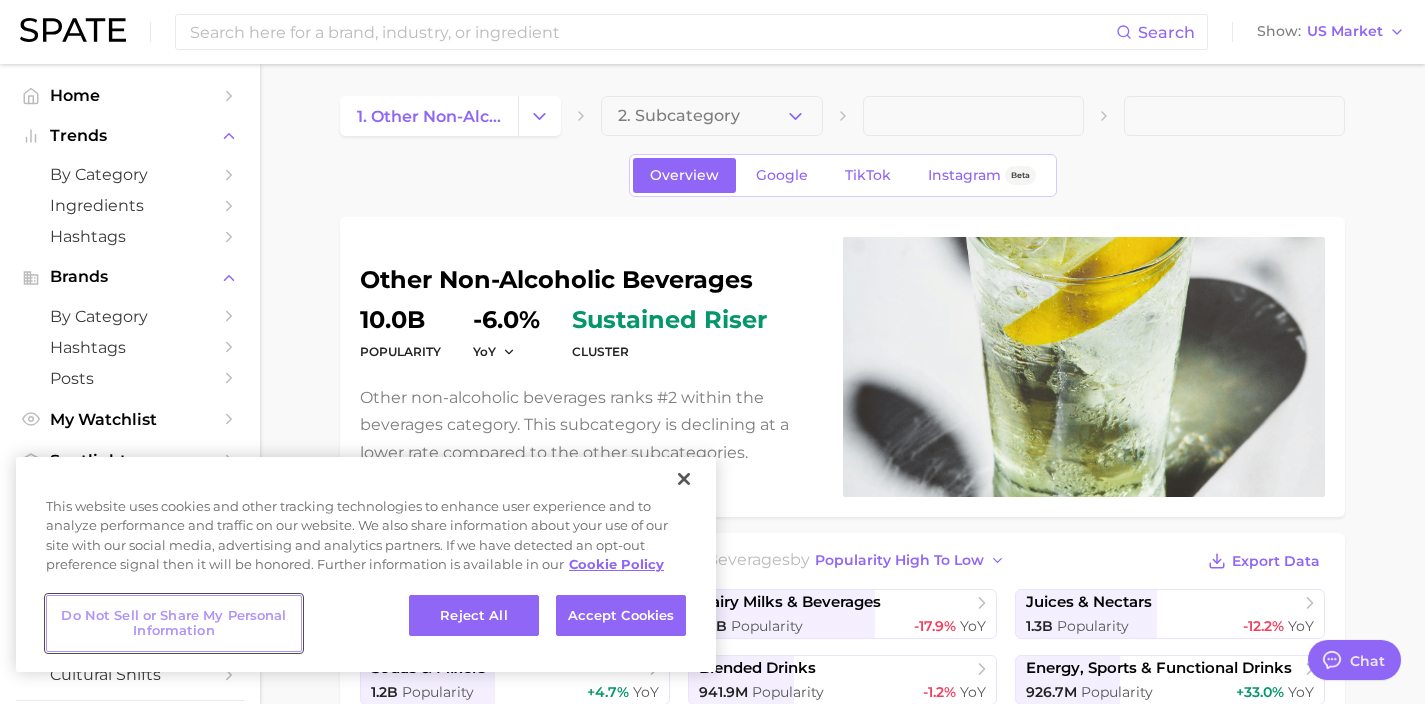 click on "Do Not Sell or Share My Personal Information" at bounding box center [174, 623] 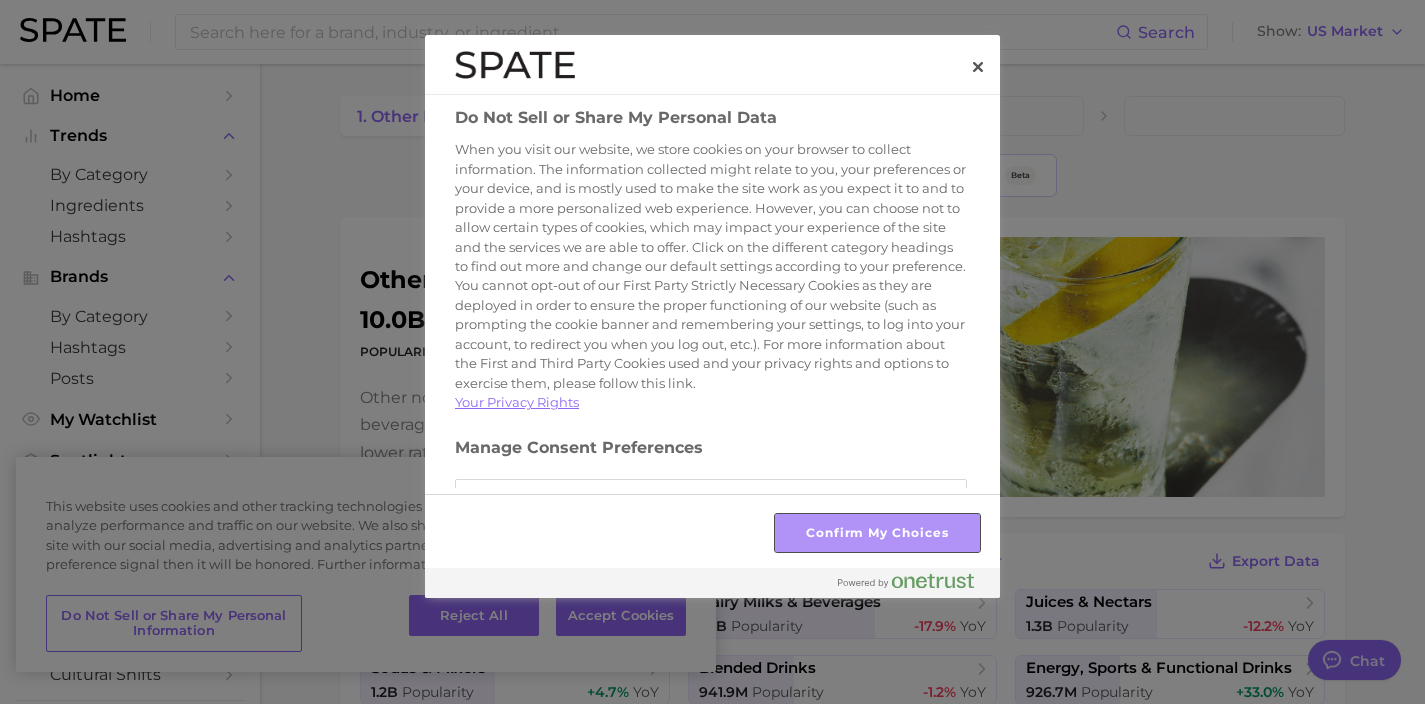 click on "Confirm My Choices" at bounding box center (877, 533) 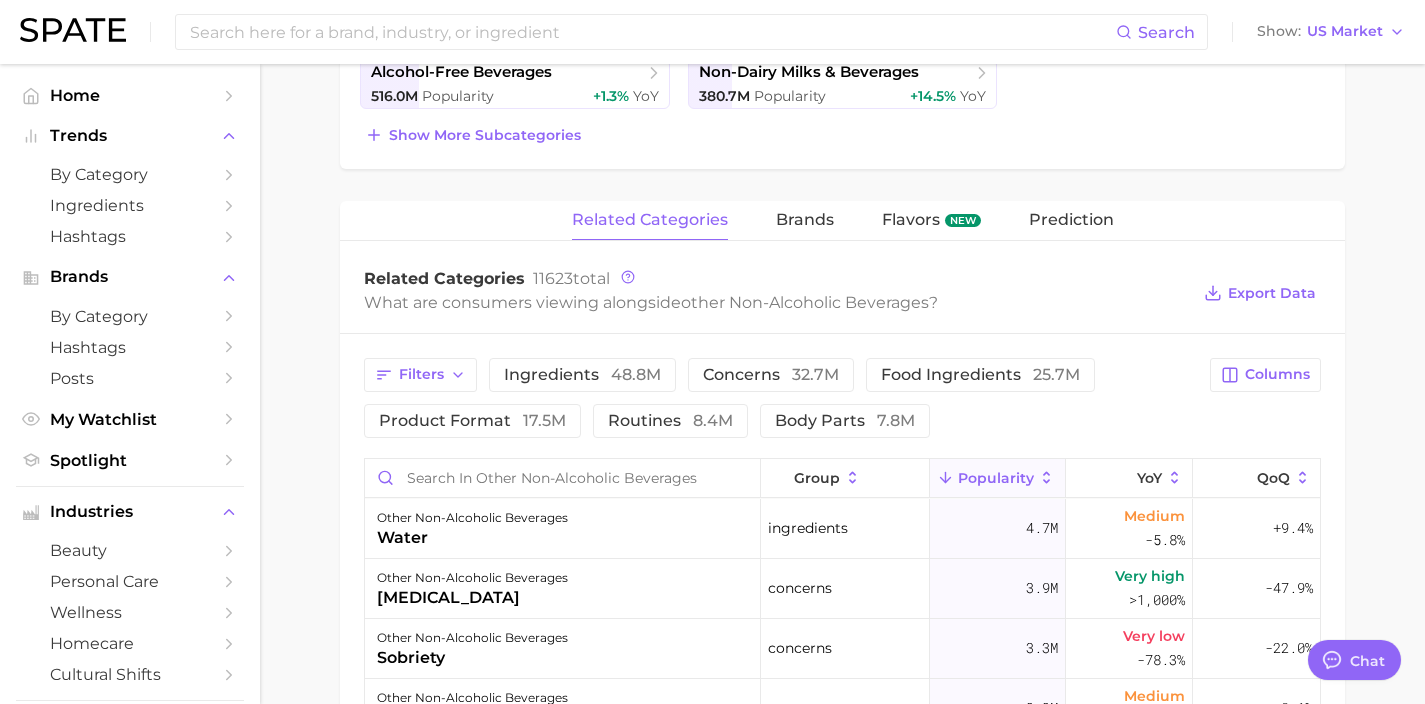 scroll, scrollTop: 673, scrollLeft: 0, axis: vertical 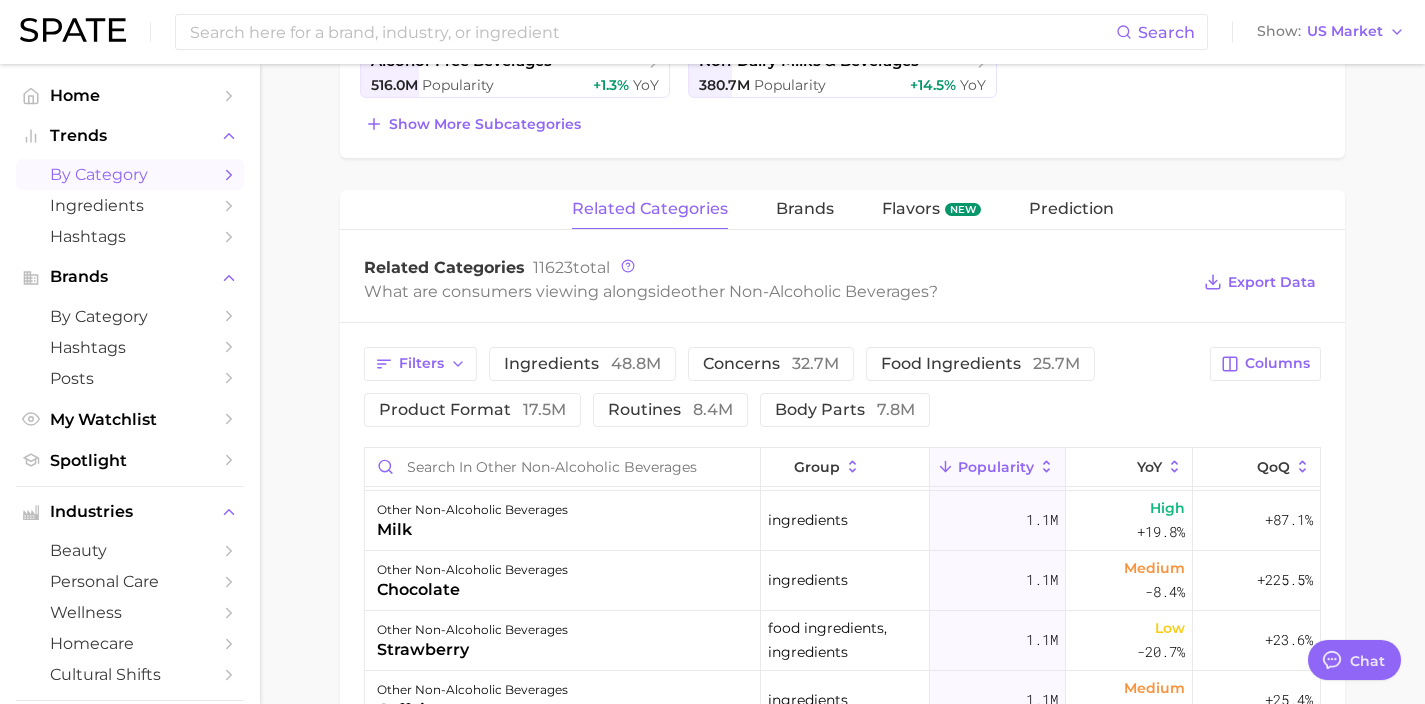 click 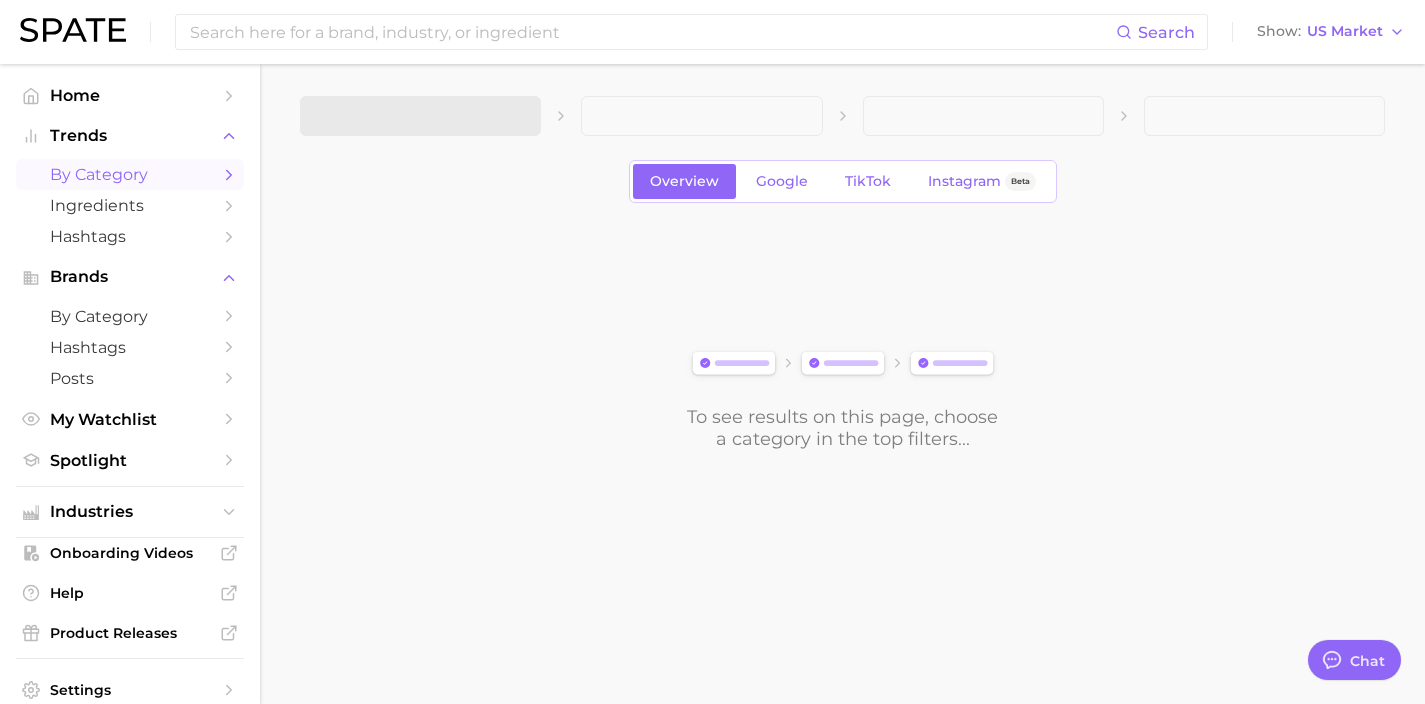 scroll, scrollTop: 0, scrollLeft: 0, axis: both 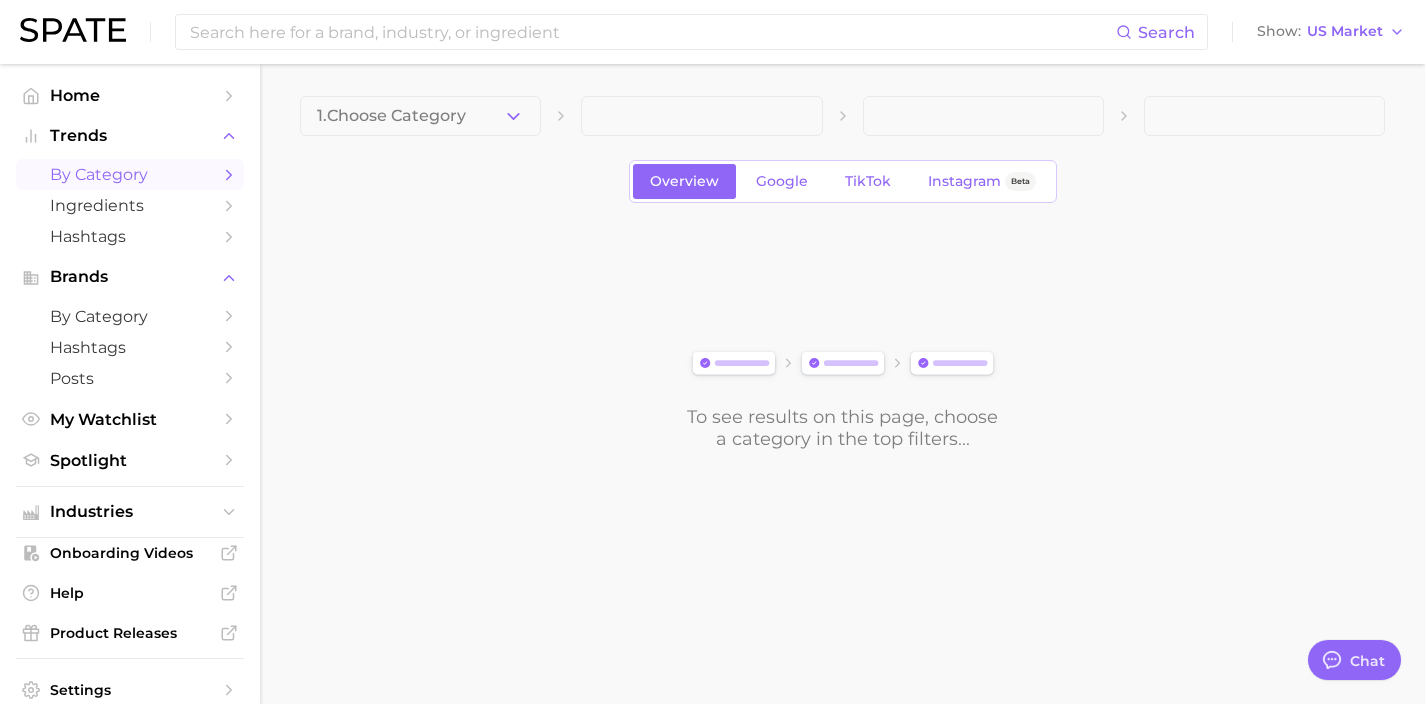 click 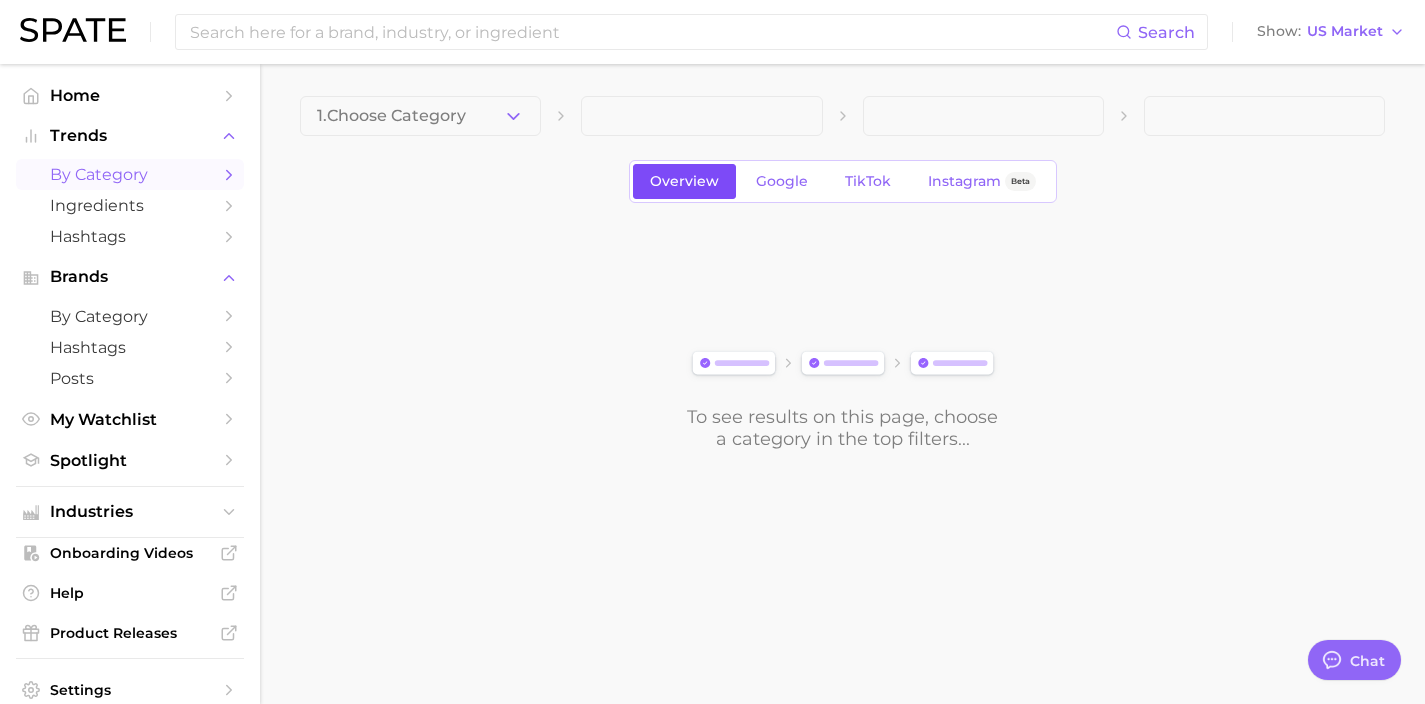 click on "Overview" at bounding box center (684, 181) 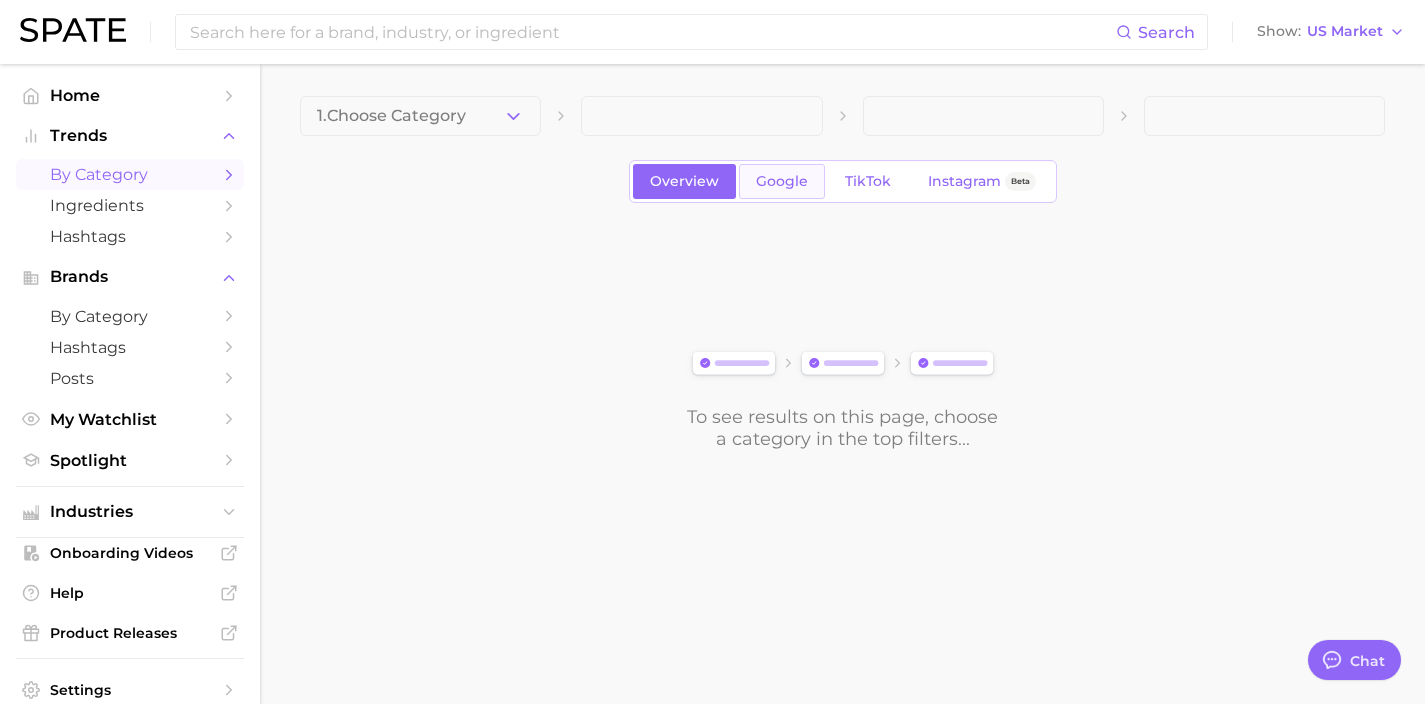 click on "Google" at bounding box center (782, 181) 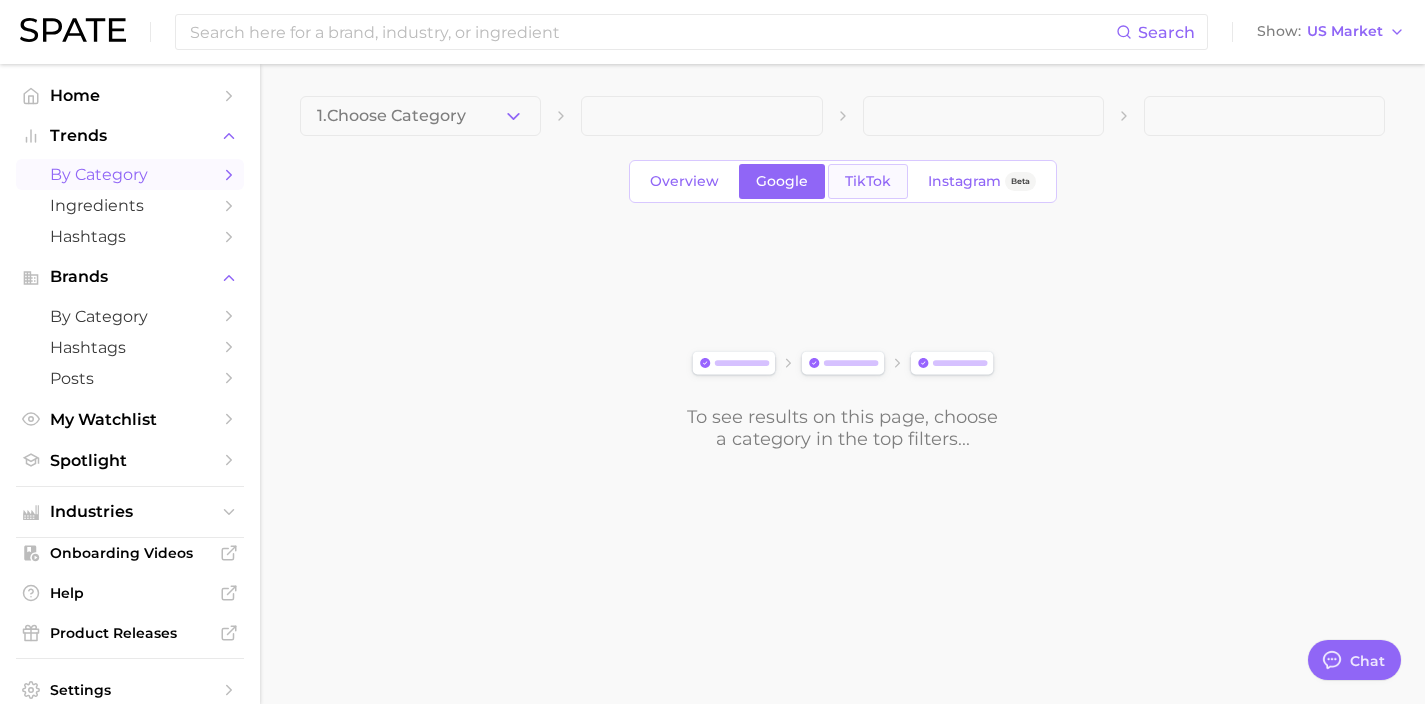 click on "TikTok" at bounding box center (868, 181) 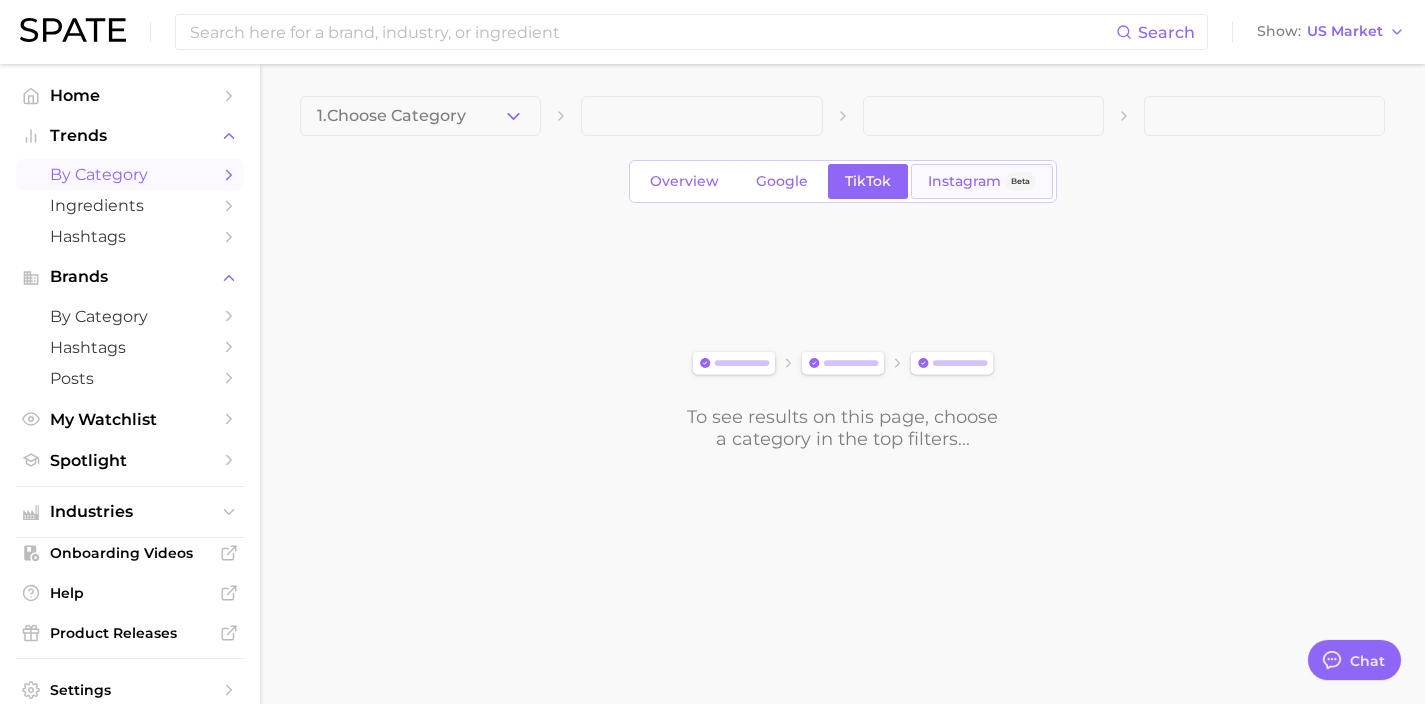 click on "Instagram" at bounding box center [964, 181] 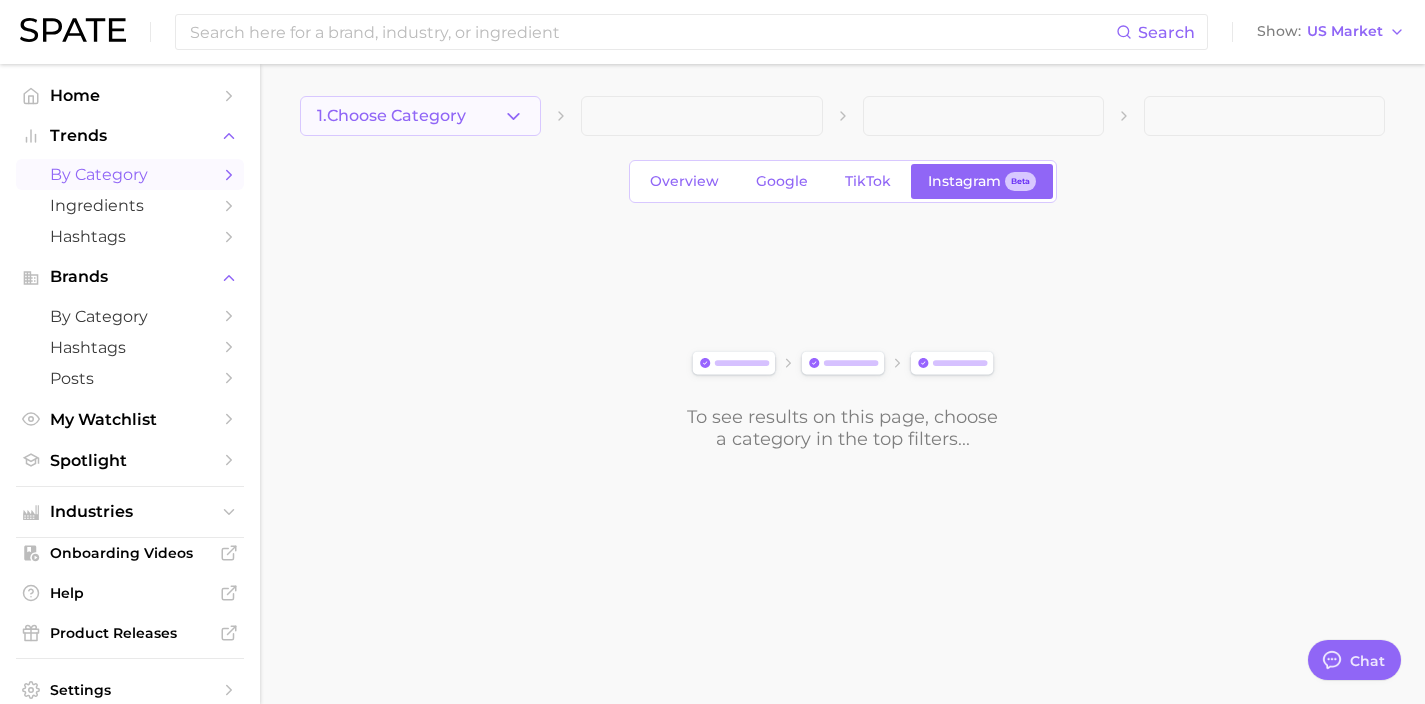 click 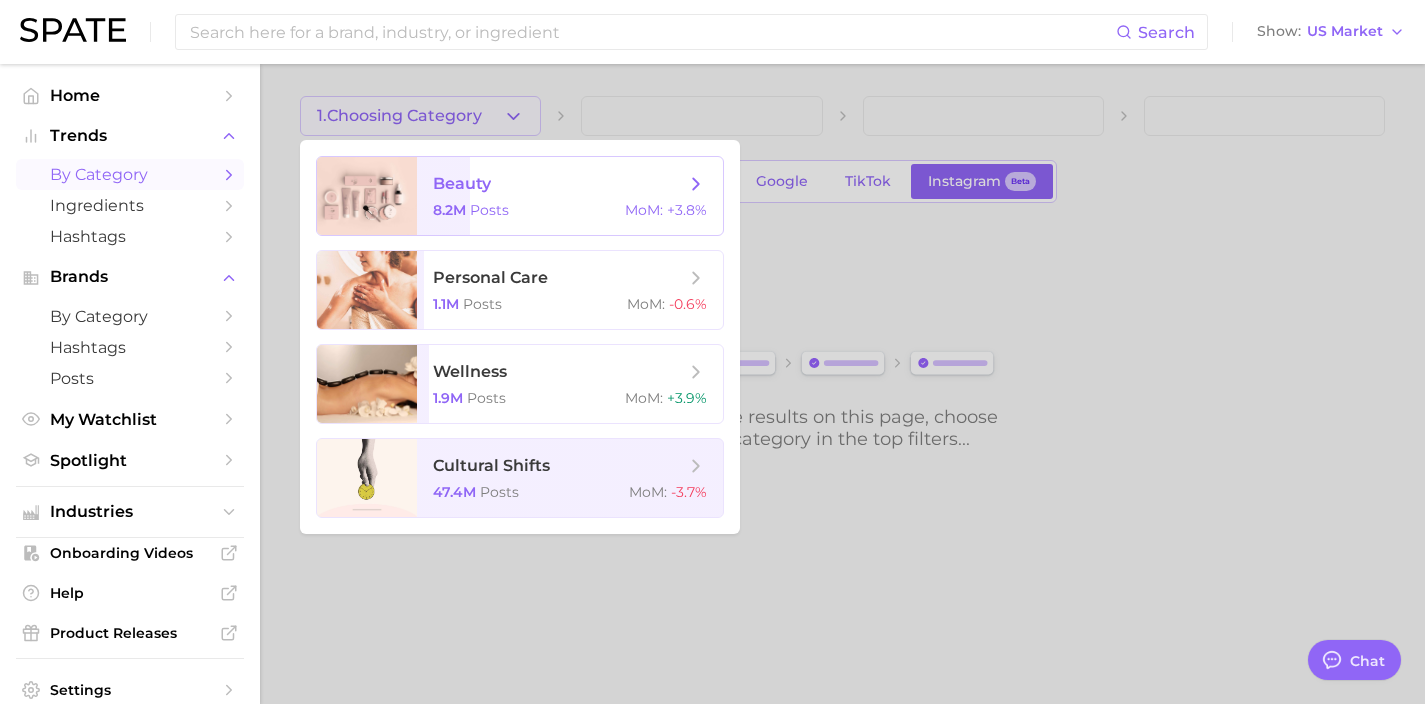 click 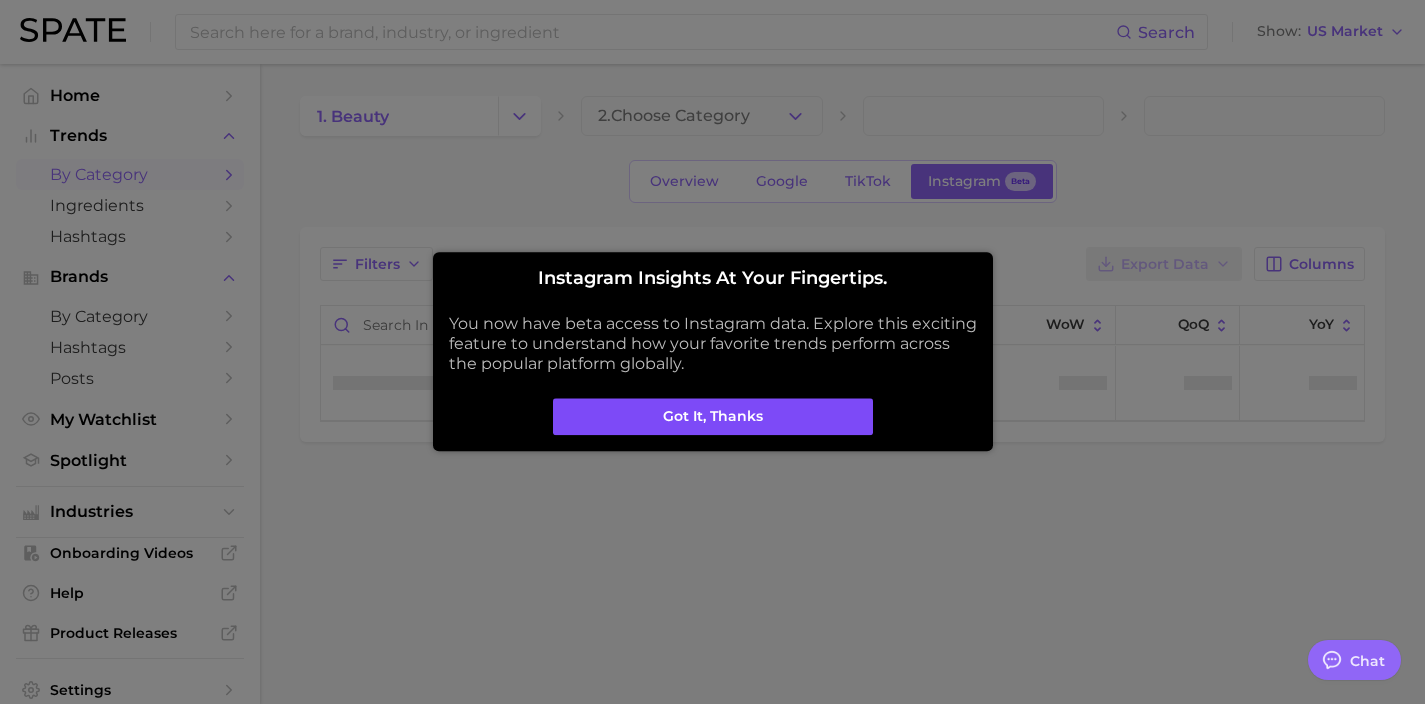 click on "Got it, thanks" at bounding box center (713, 417) 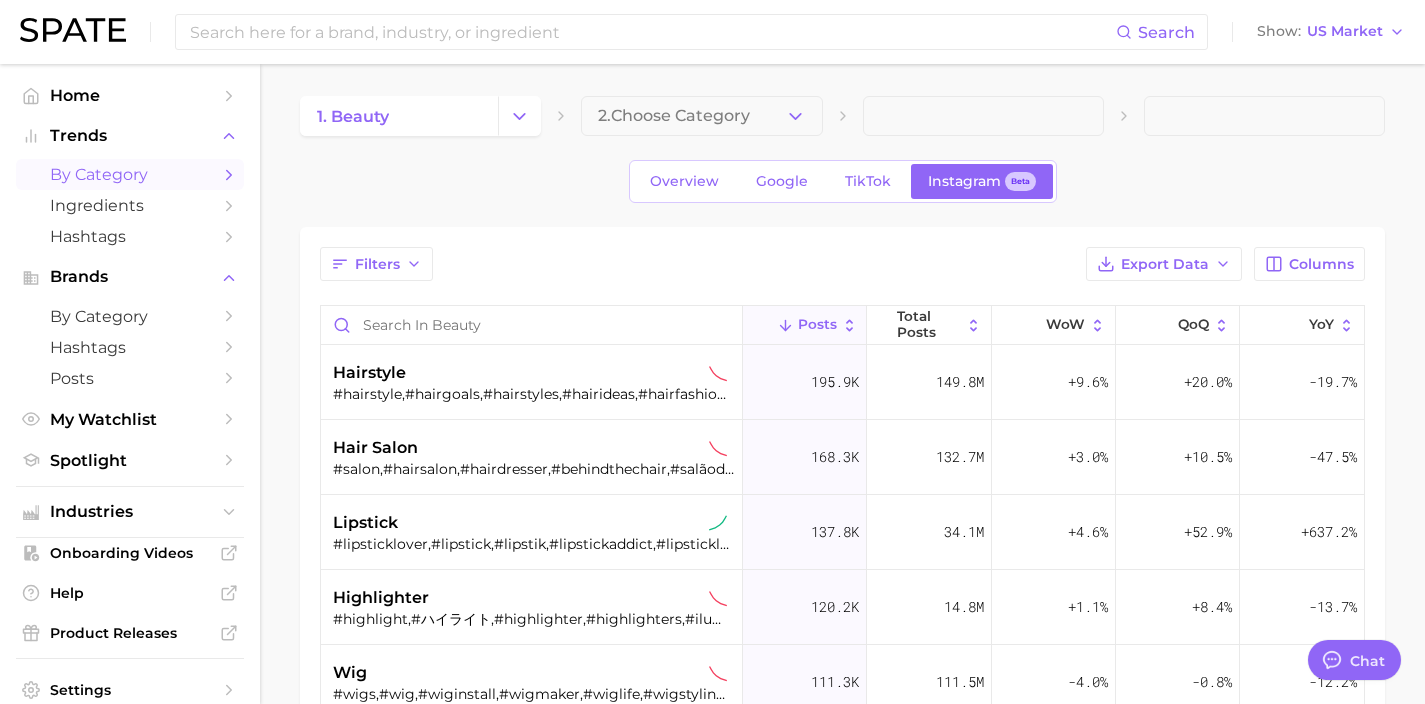 scroll, scrollTop: 299, scrollLeft: 0, axis: vertical 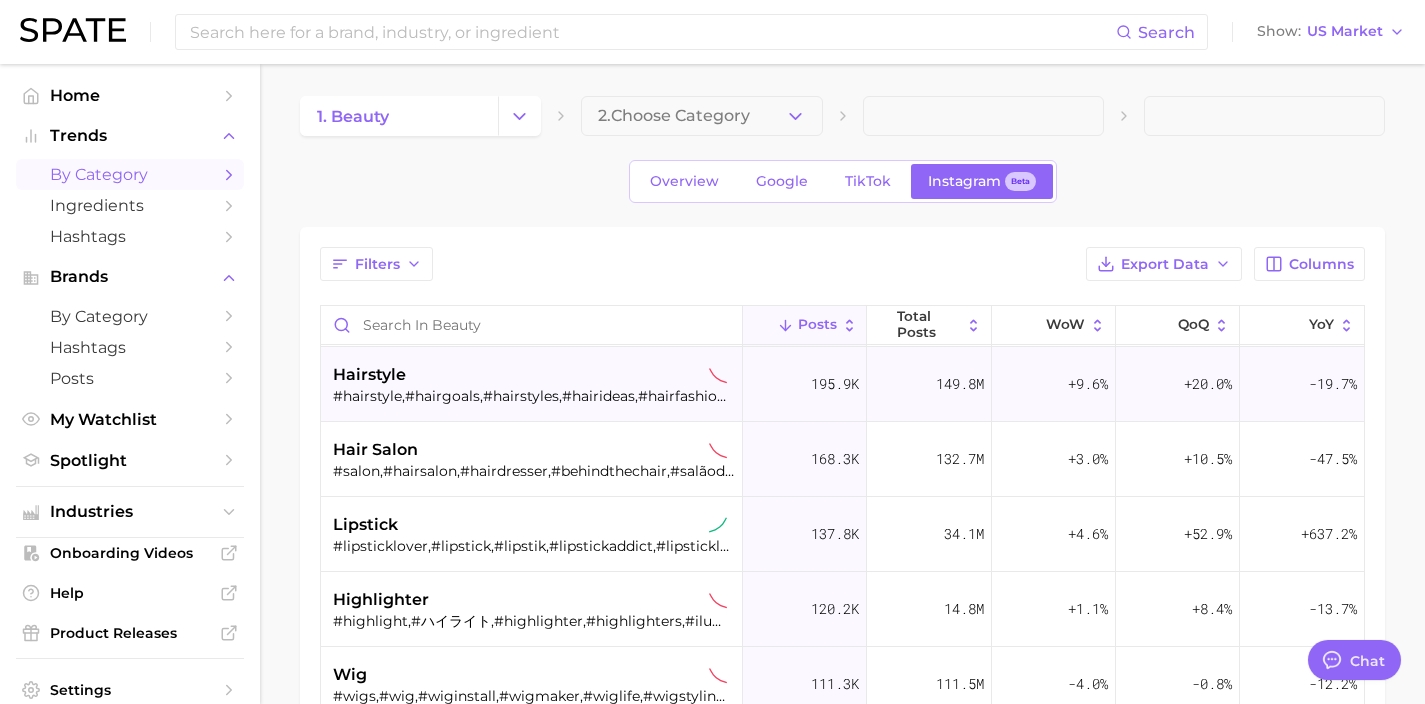 click on "#hairstyle,#hairgoals,#hairstyles,#hairideas,#hairfashion,#hairstyling,#hairdo,#hairtrends,#miamihairstylist,#penteados" at bounding box center [534, 396] 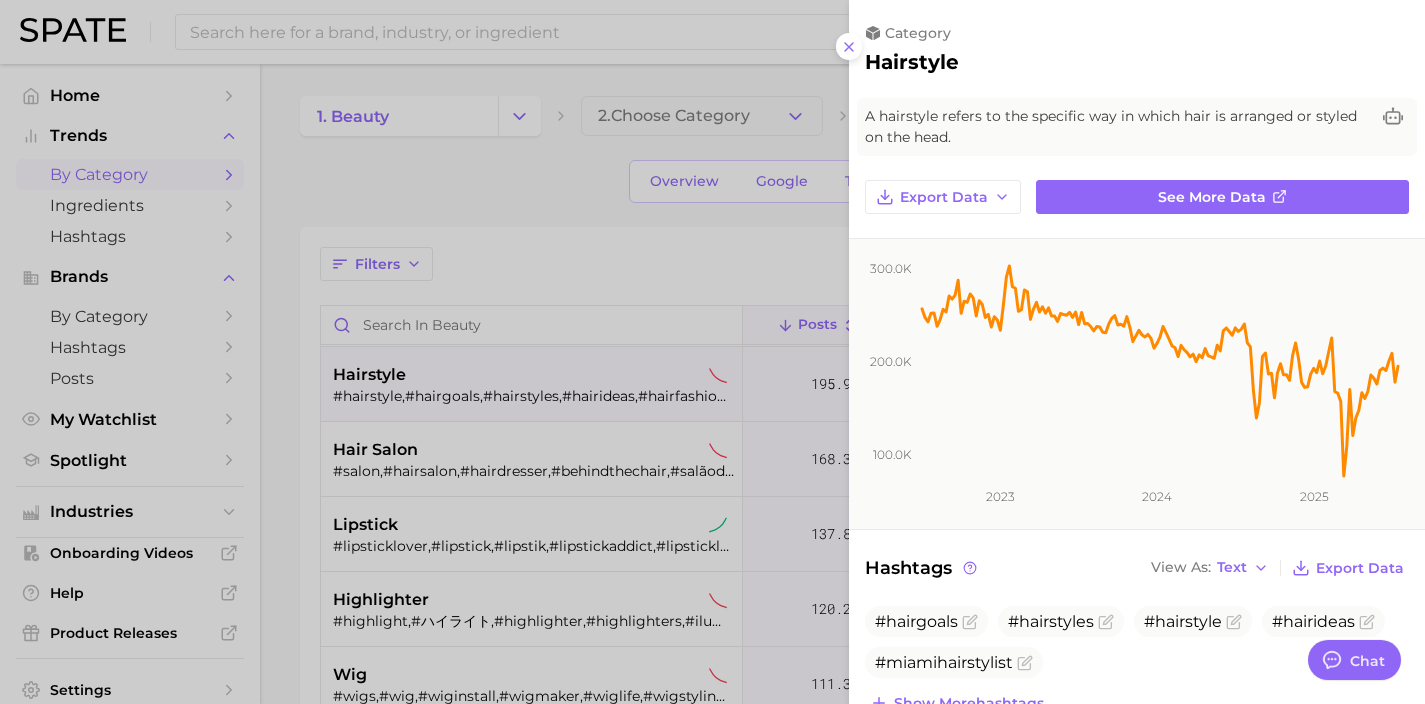 click at bounding box center [712, 352] 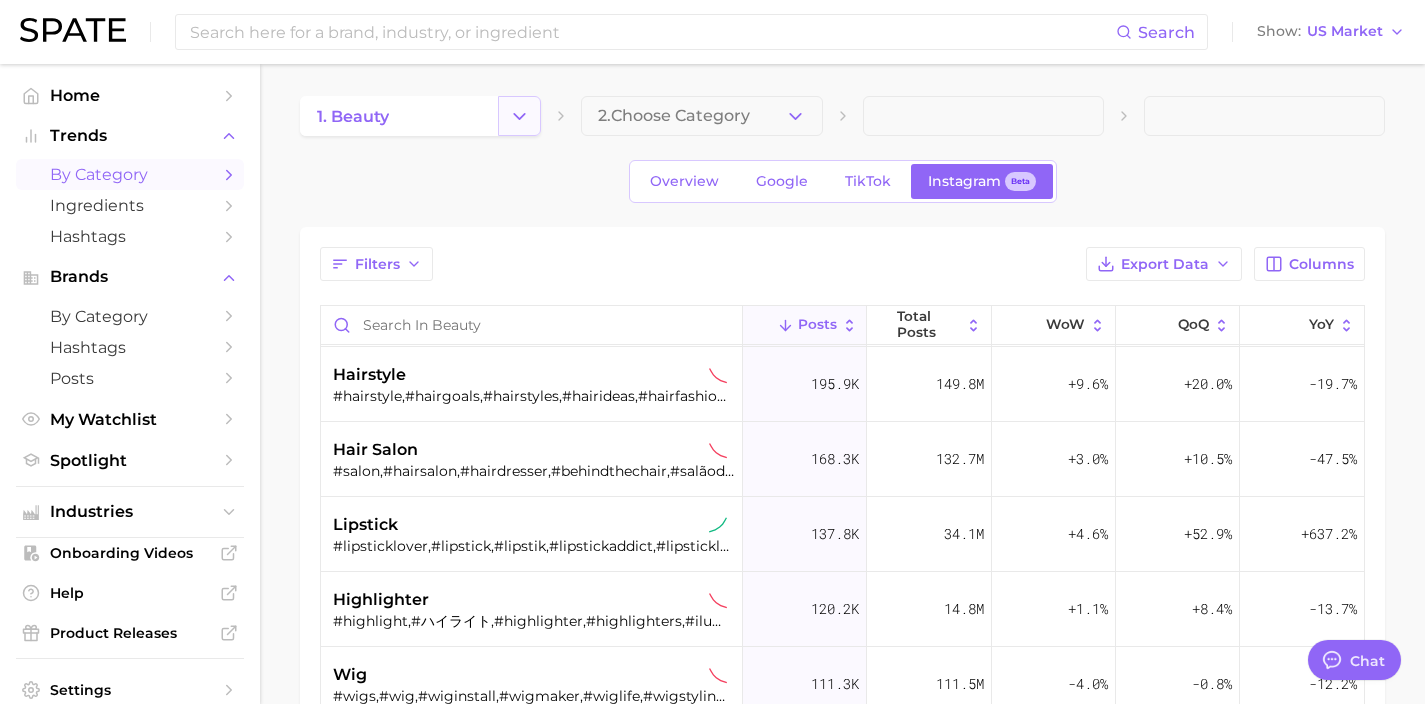 click 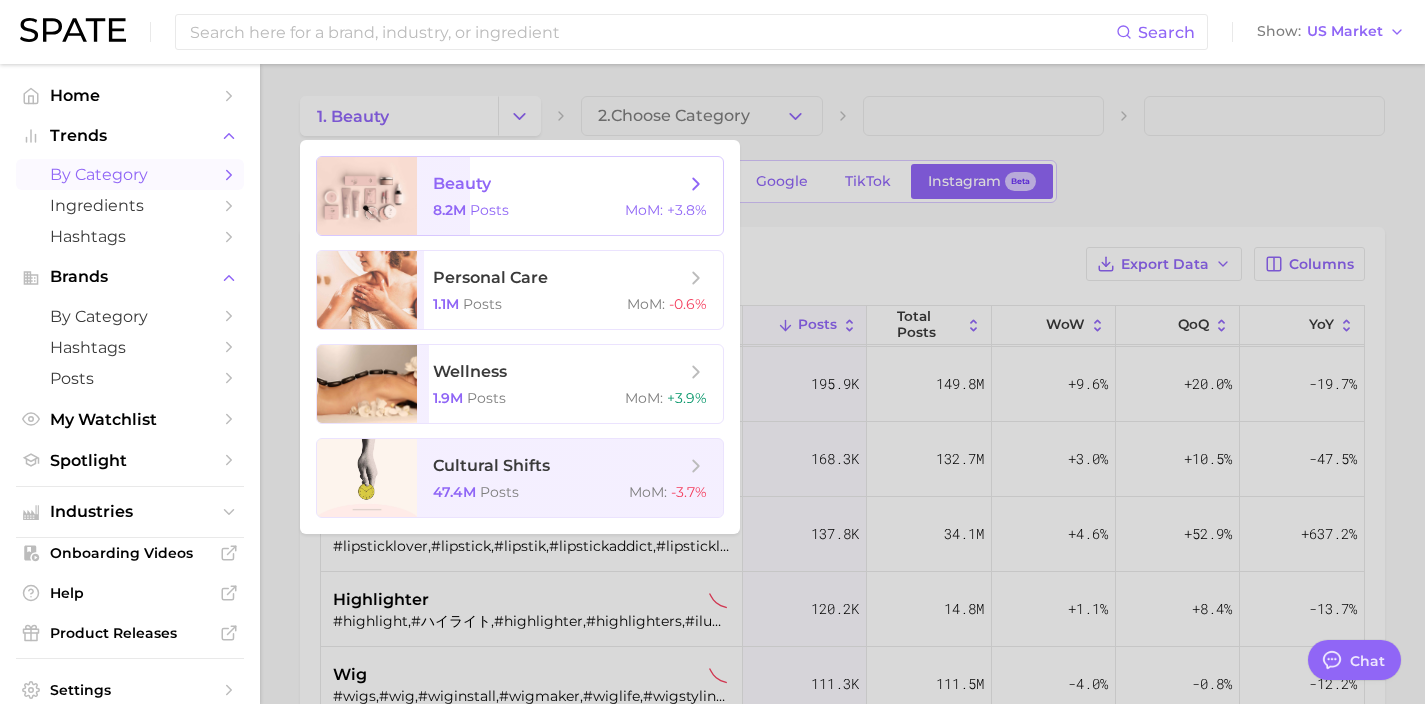 click 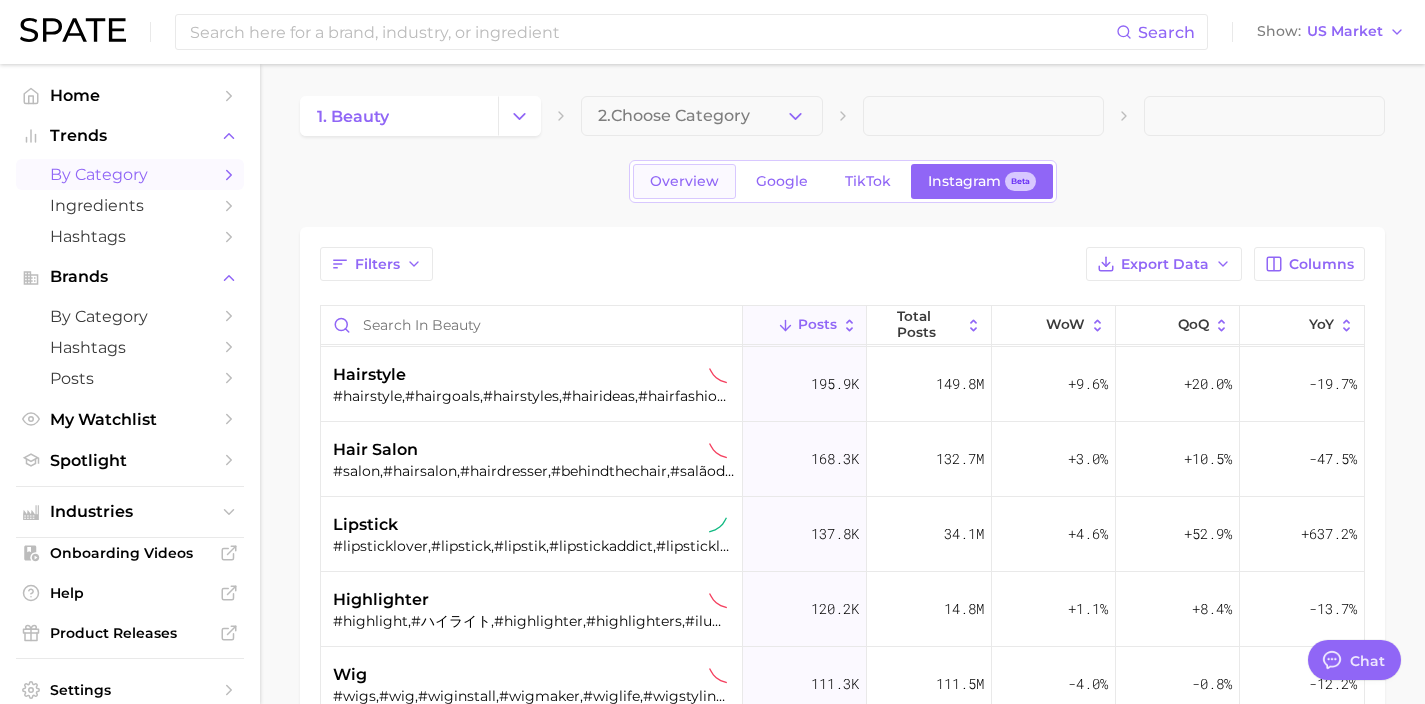 click on "Overview" at bounding box center (684, 181) 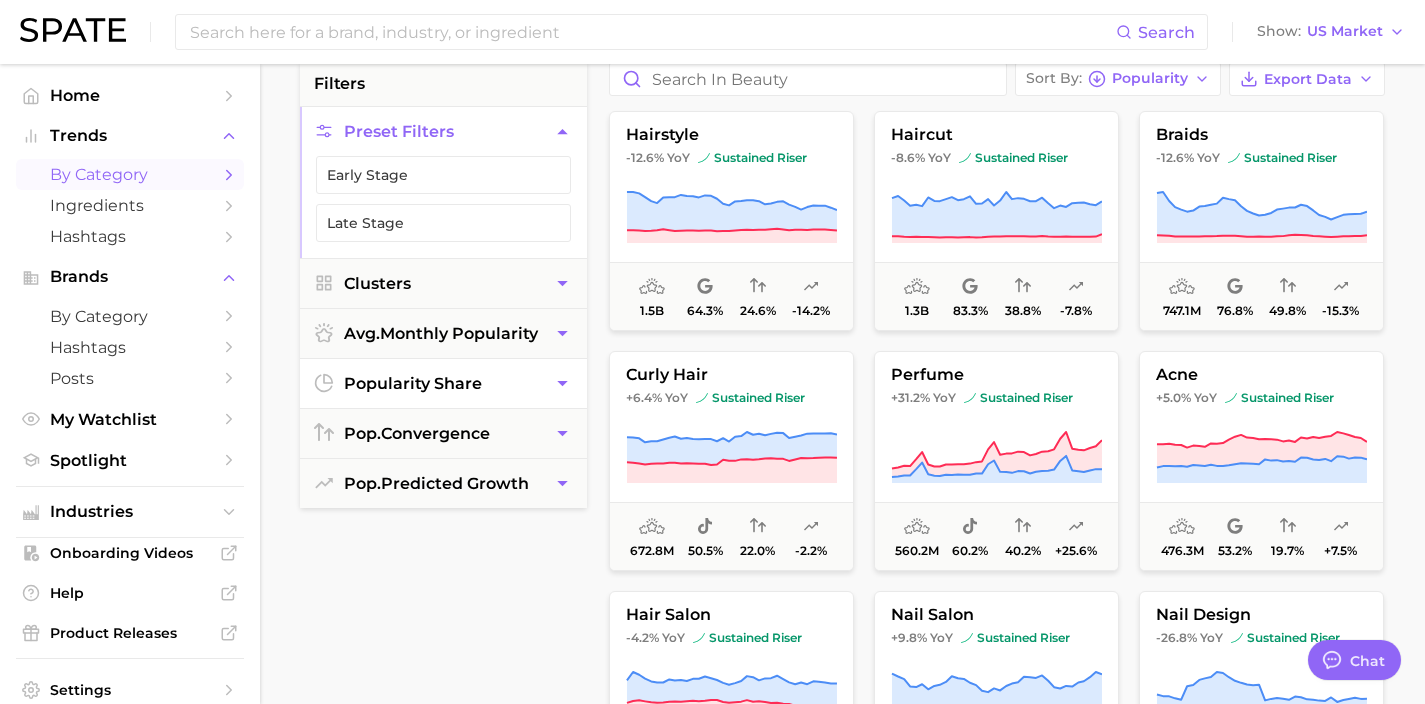 scroll, scrollTop: 172, scrollLeft: 0, axis: vertical 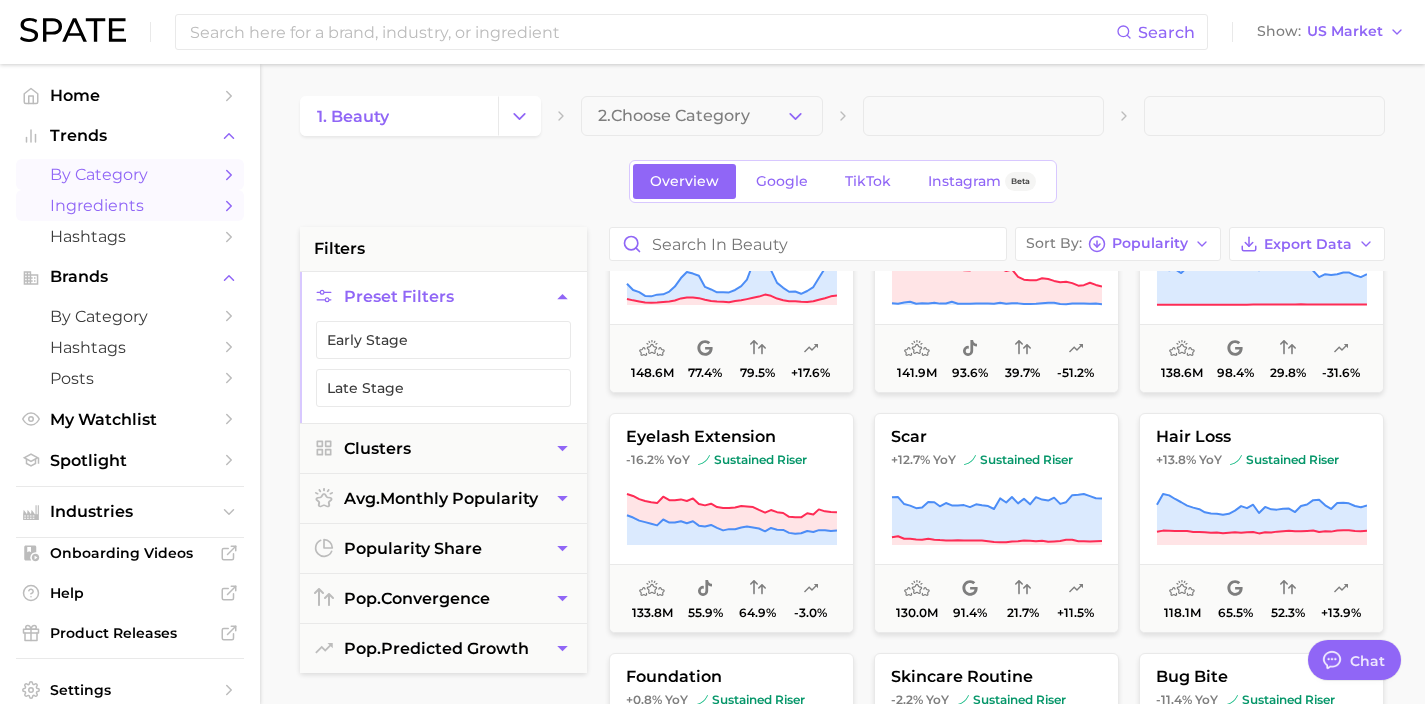 click on "Ingredients" at bounding box center (130, 205) 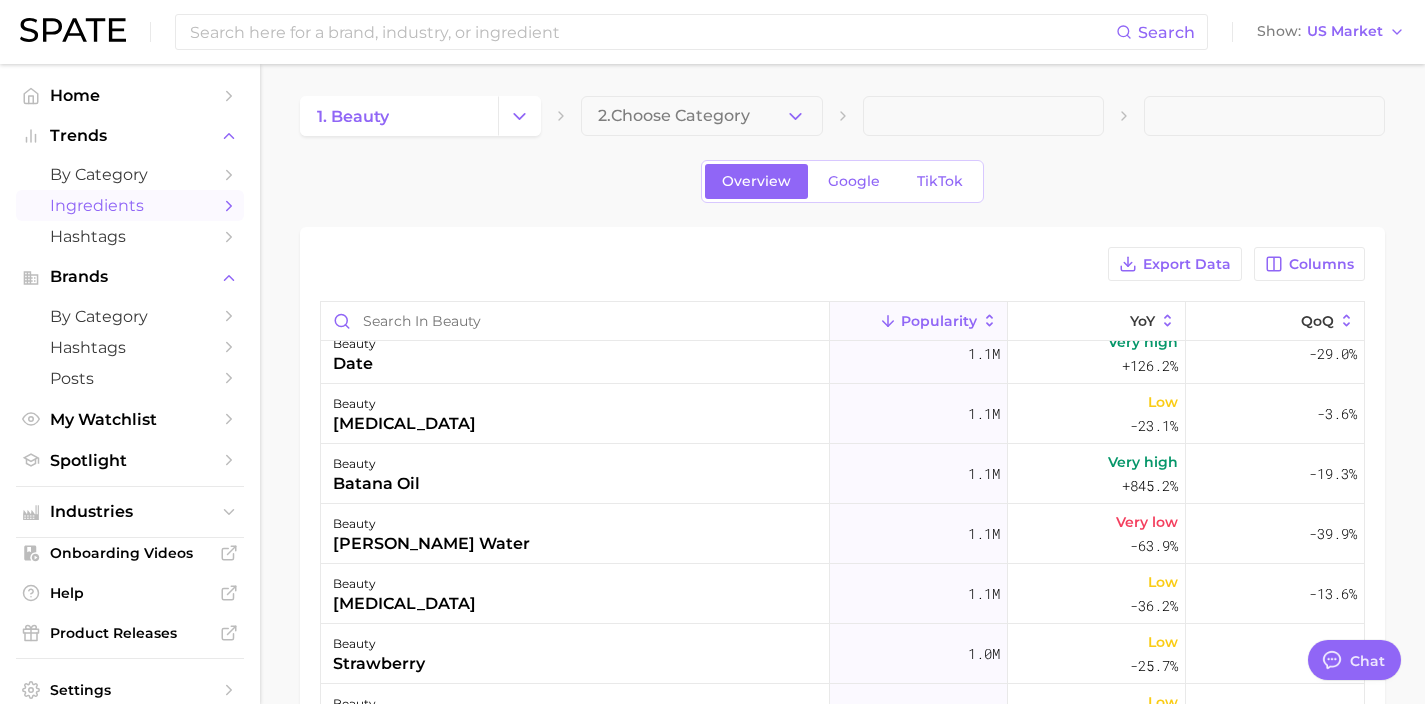 scroll, scrollTop: 868, scrollLeft: 0, axis: vertical 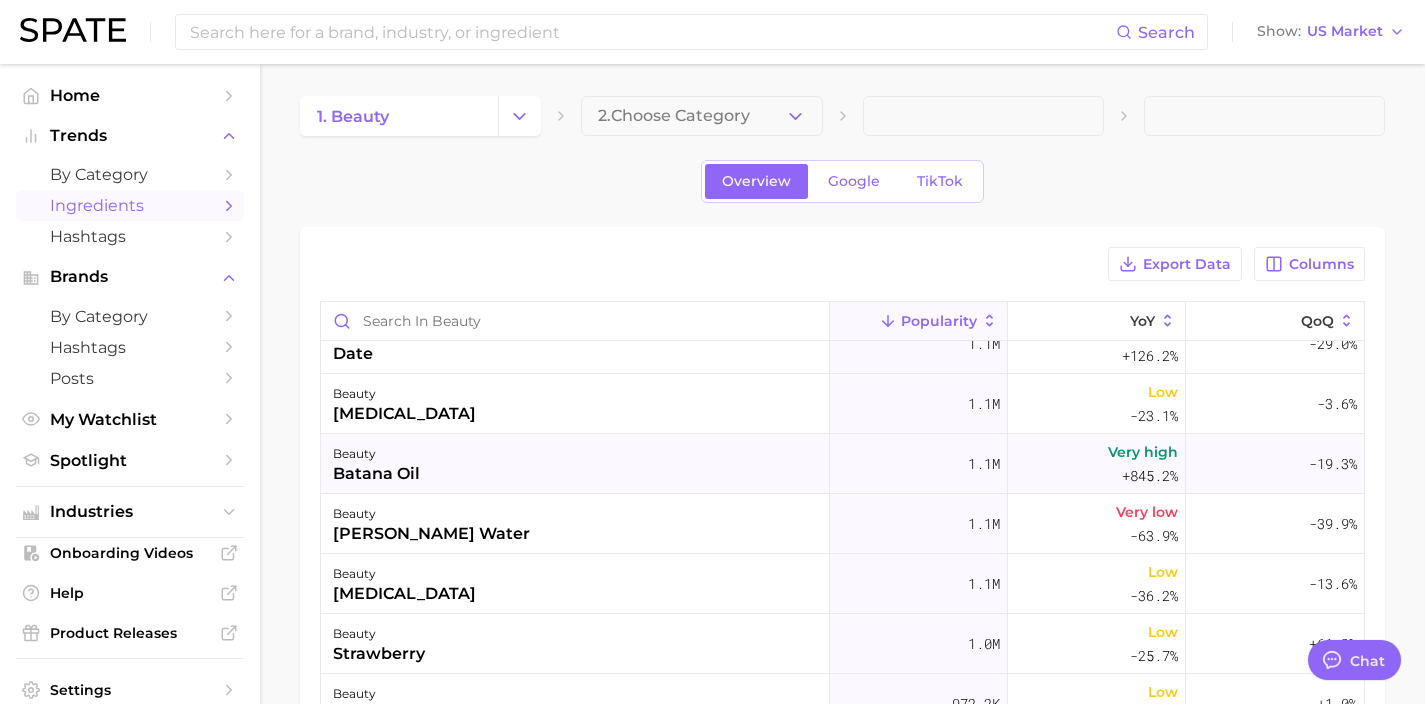 click on "beauty batana oil" at bounding box center (575, 464) 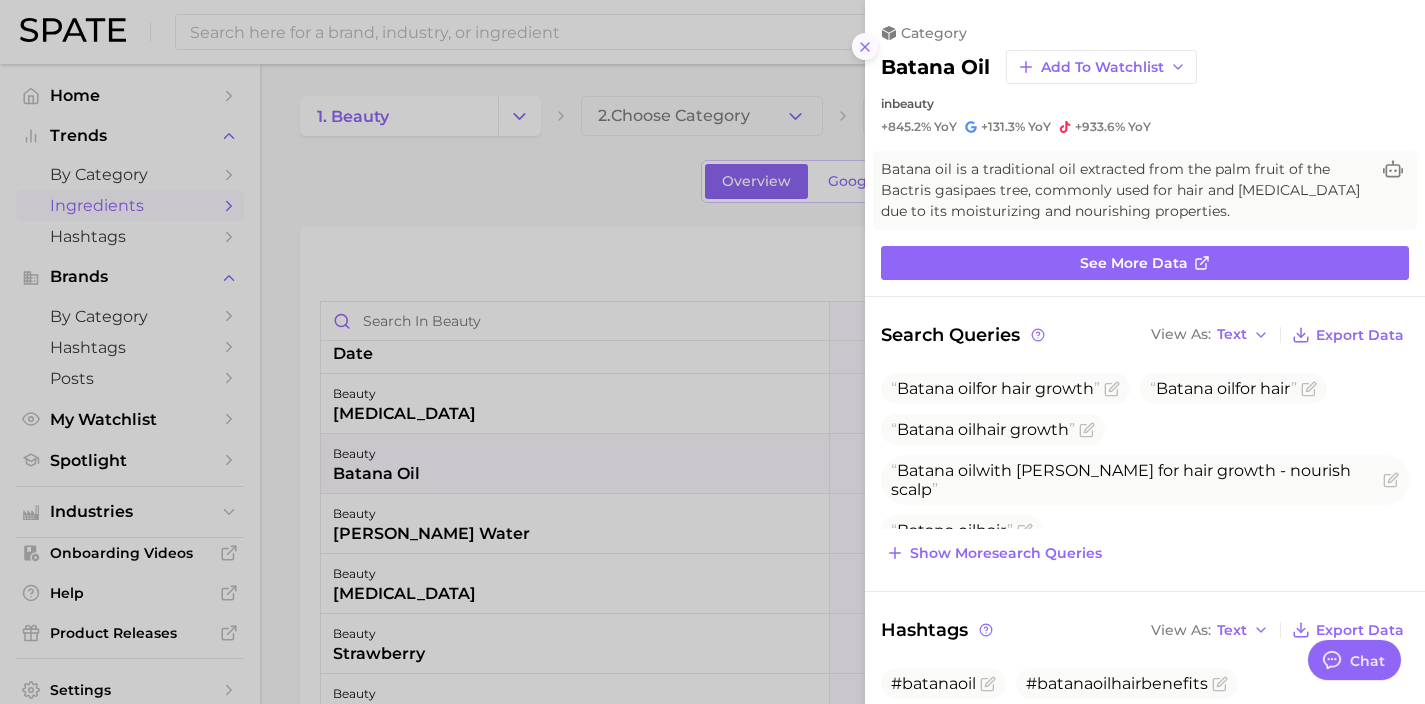 scroll, scrollTop: 0, scrollLeft: 0, axis: both 